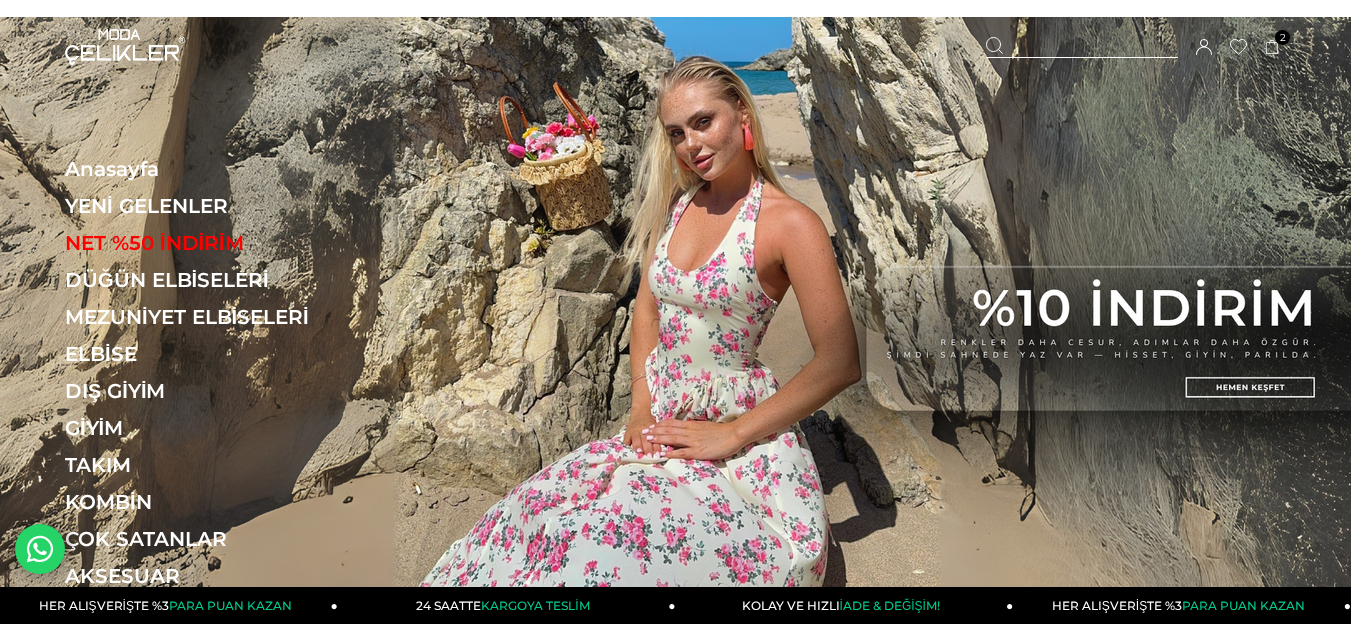 scroll, scrollTop: 0, scrollLeft: 0, axis: both 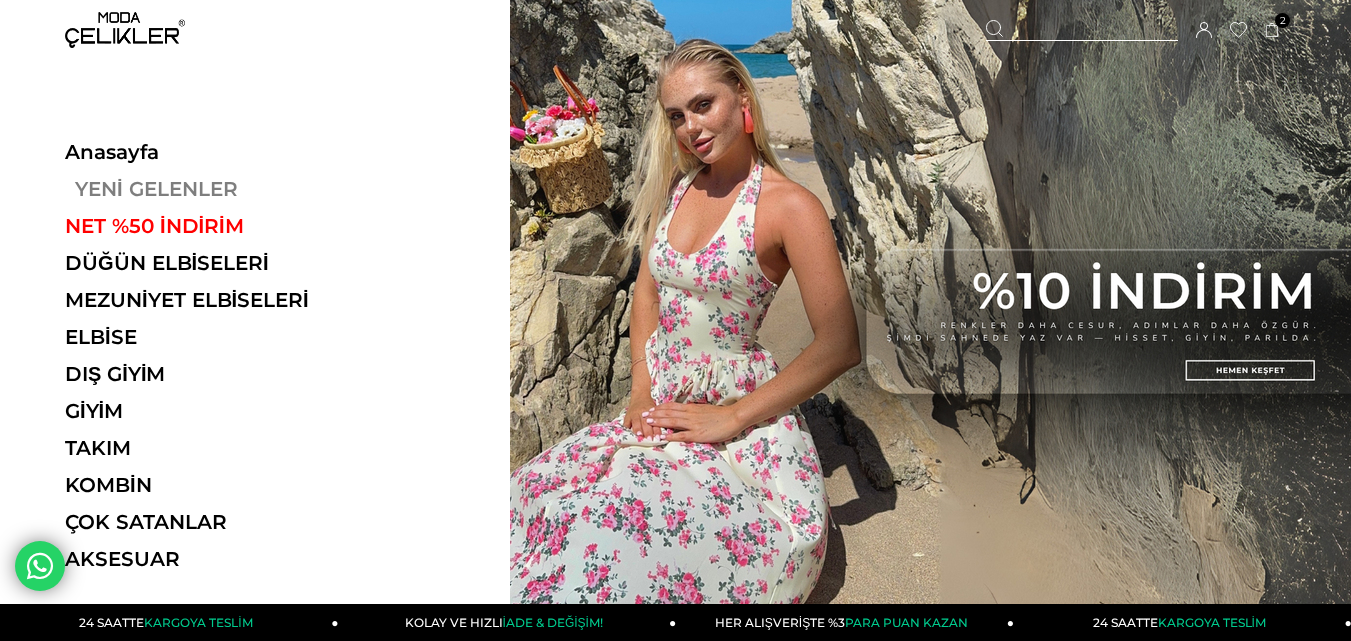 click on "YENİ GELENLER" at bounding box center (202, 189) 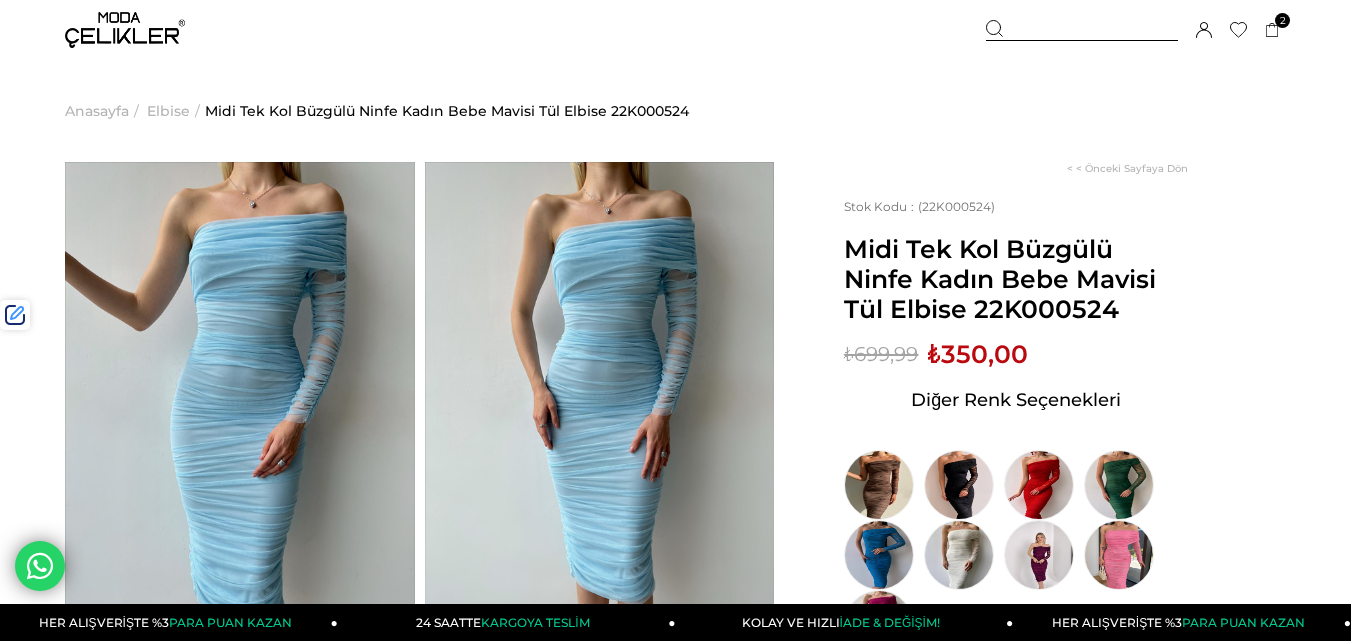 scroll, scrollTop: 0, scrollLeft: 0, axis: both 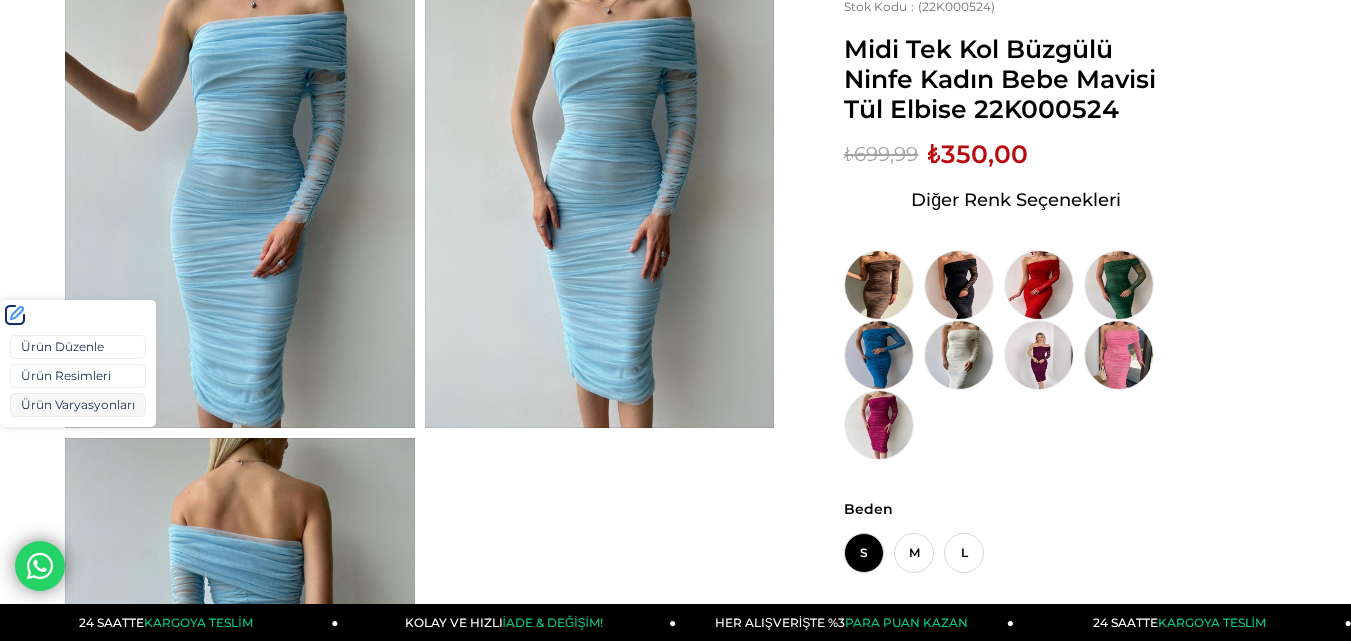 click on "Ürün Varyasyonları" at bounding box center (78, 405) 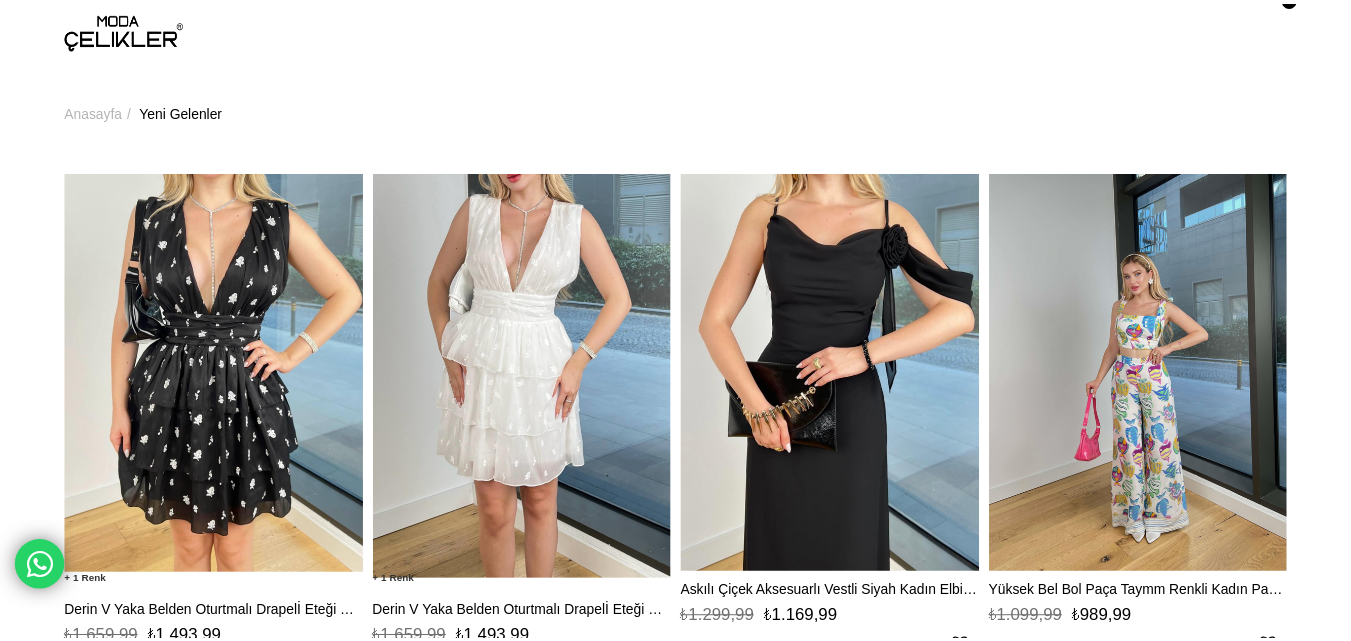 scroll, scrollTop: 0, scrollLeft: 0, axis: both 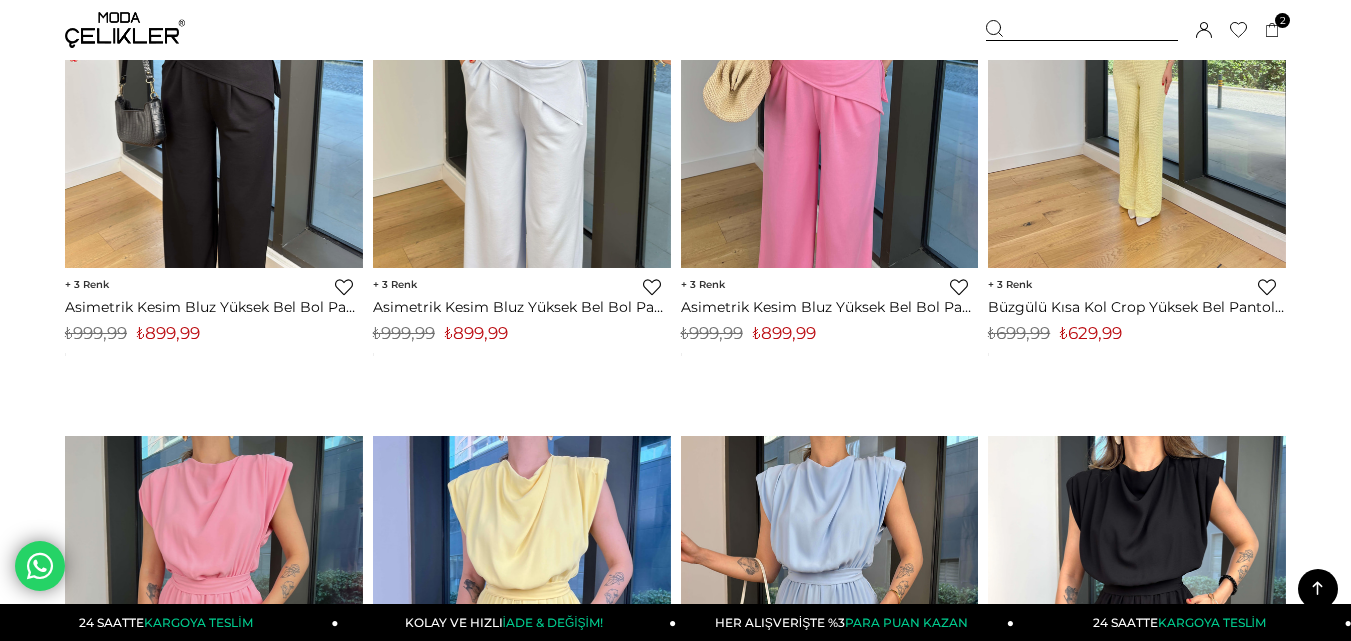 click at bounding box center (1082, 30) 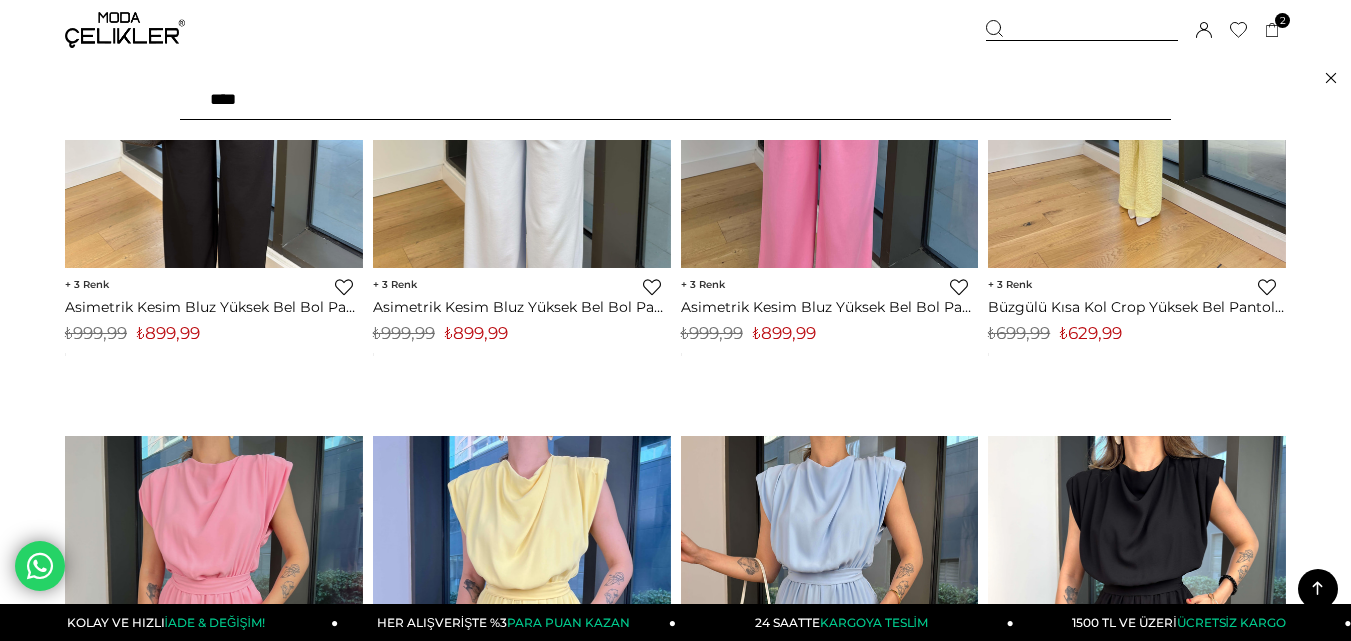 type on "*****" 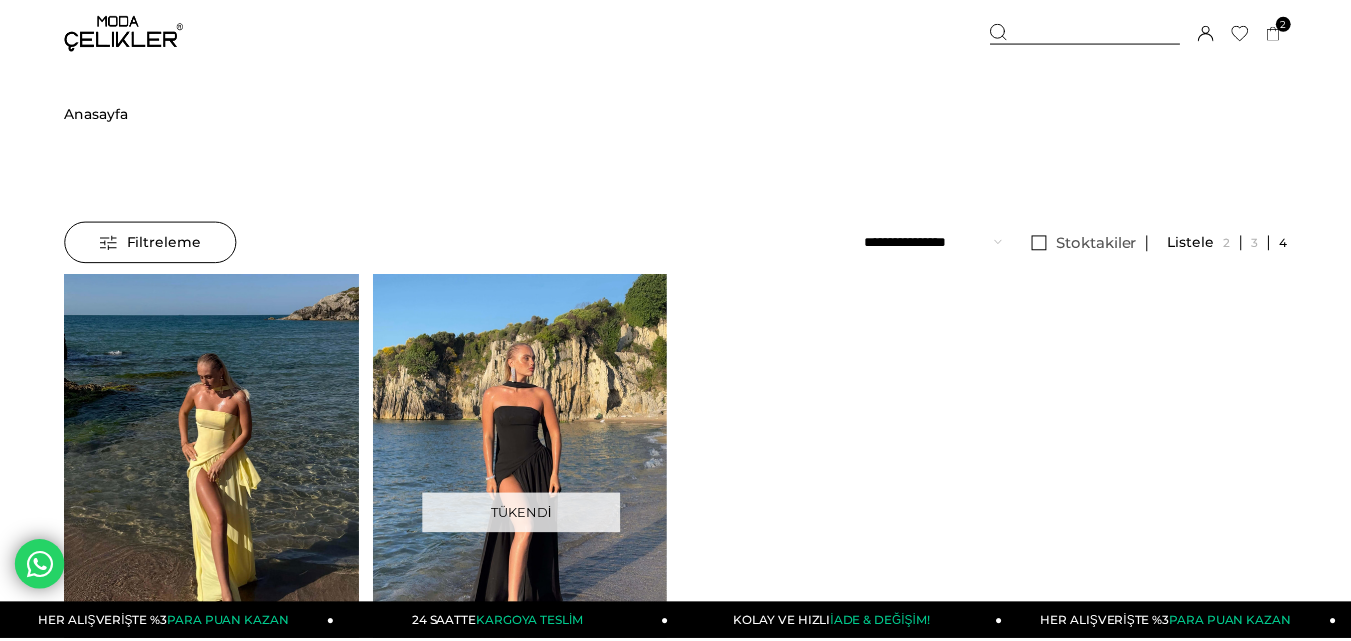 scroll, scrollTop: 0, scrollLeft: 0, axis: both 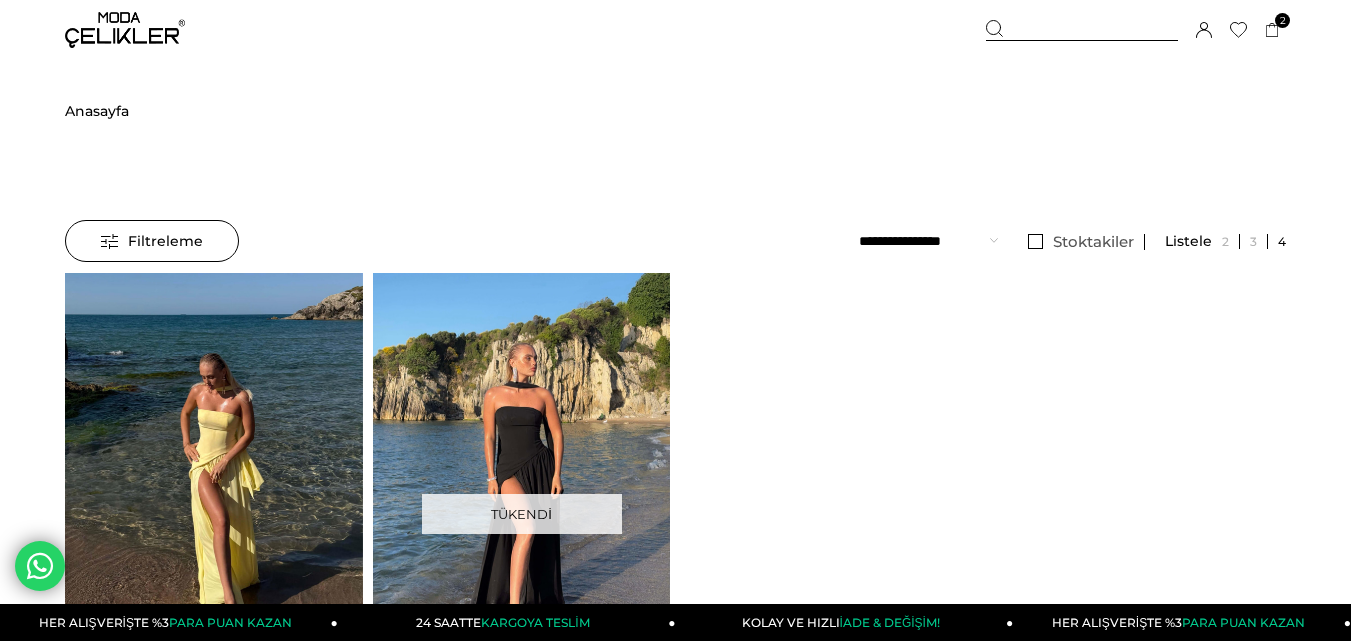 click at bounding box center (-84, 471) 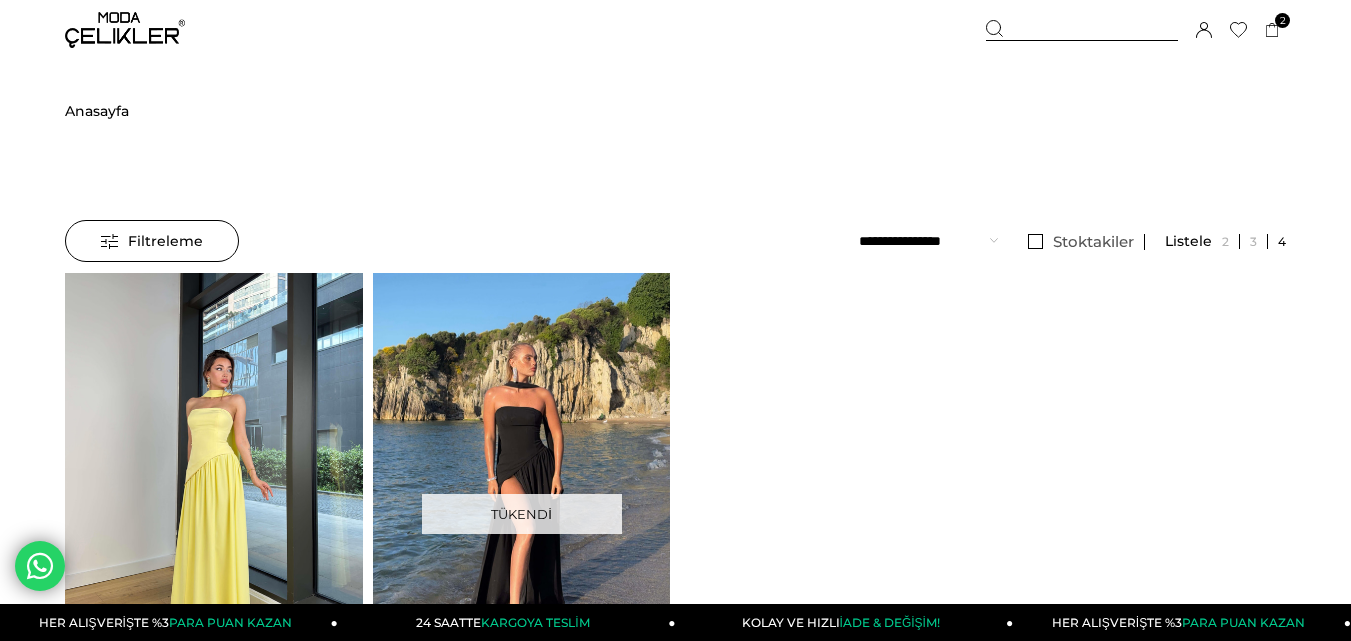 click at bounding box center (214, 471) 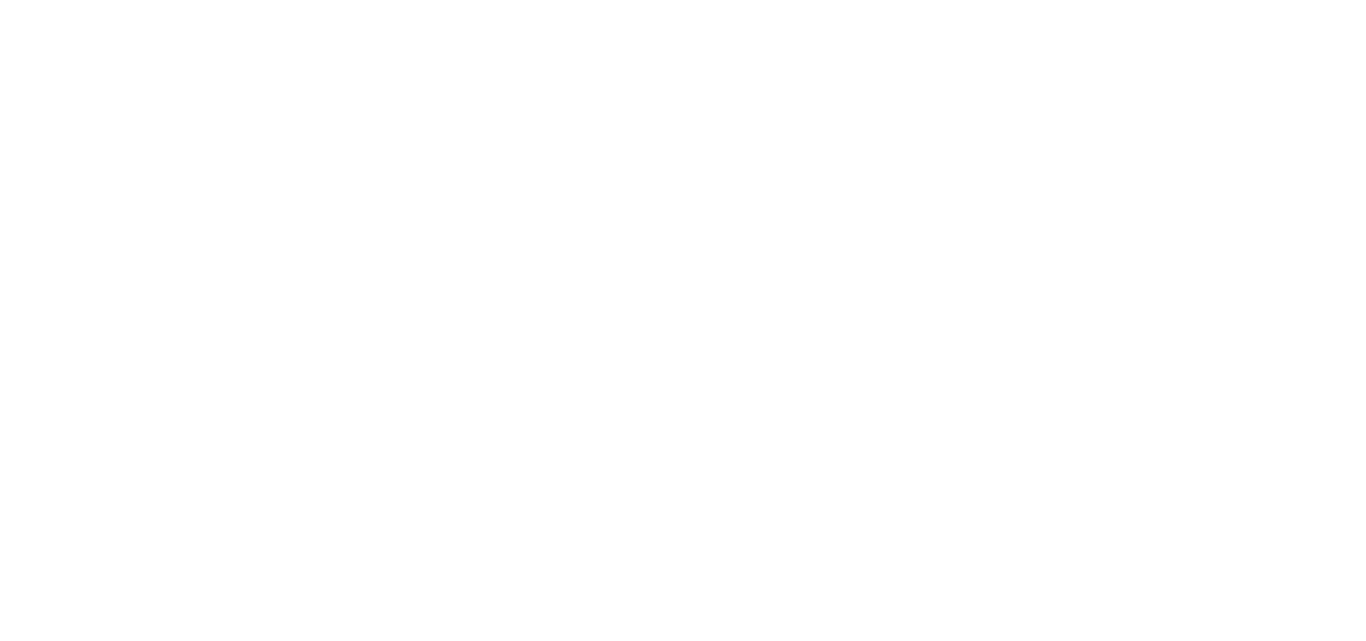 scroll, scrollTop: 0, scrollLeft: 0, axis: both 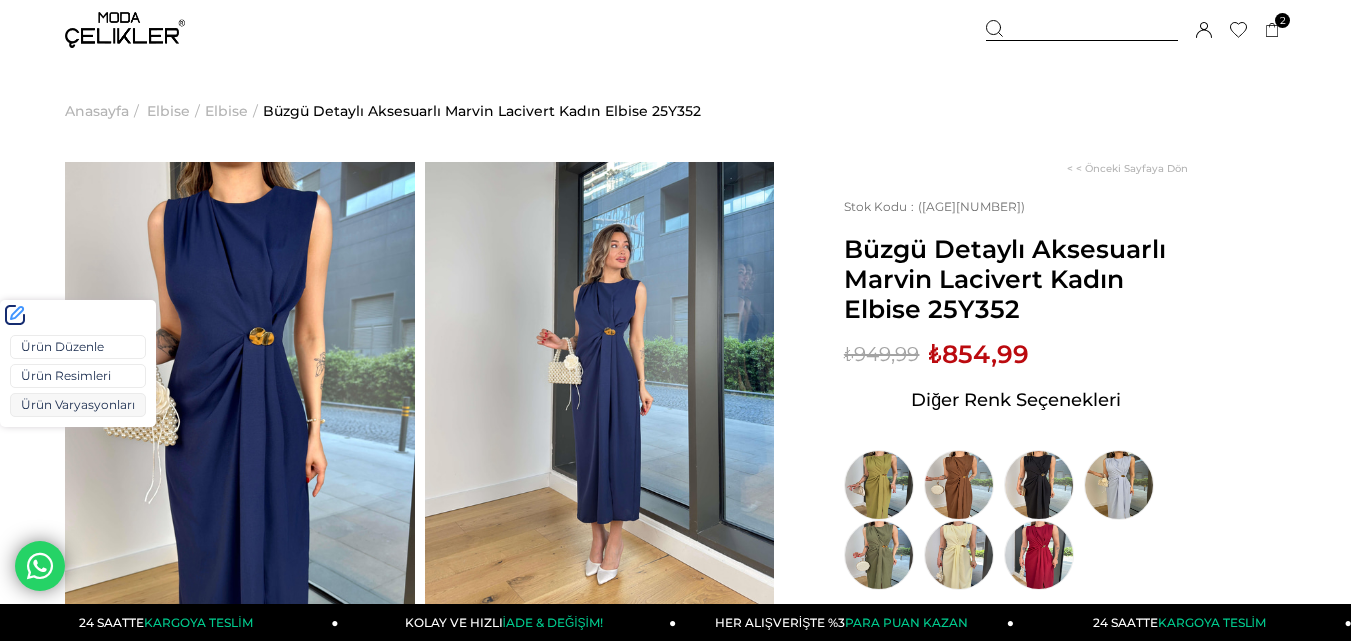click on "Ürün Varyasyonları" at bounding box center (78, 405) 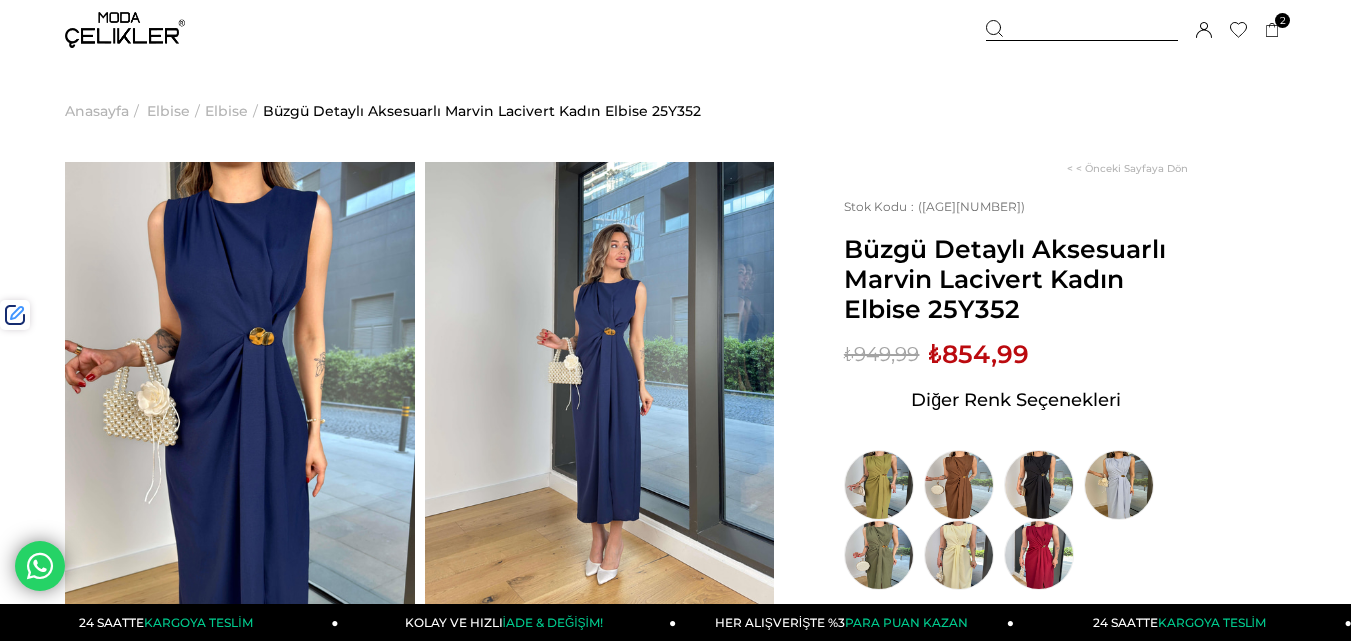click on "₺854,99" at bounding box center (979, 354) 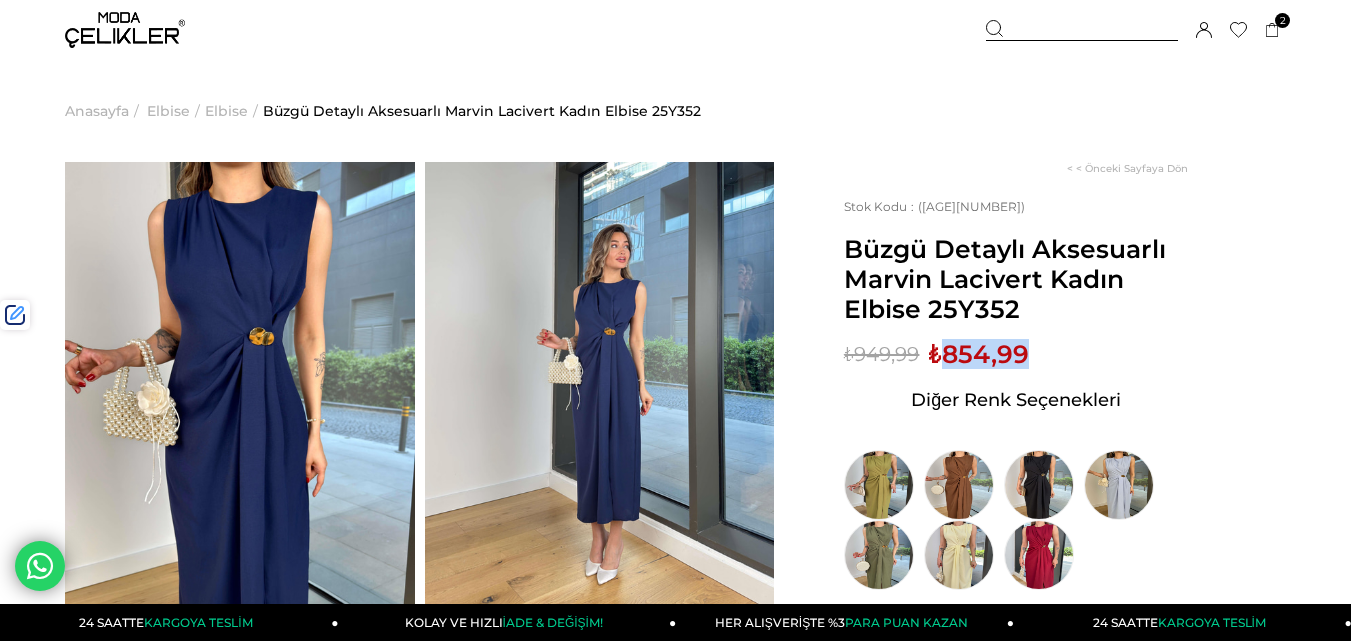 click on "₺854,99" at bounding box center (979, 354) 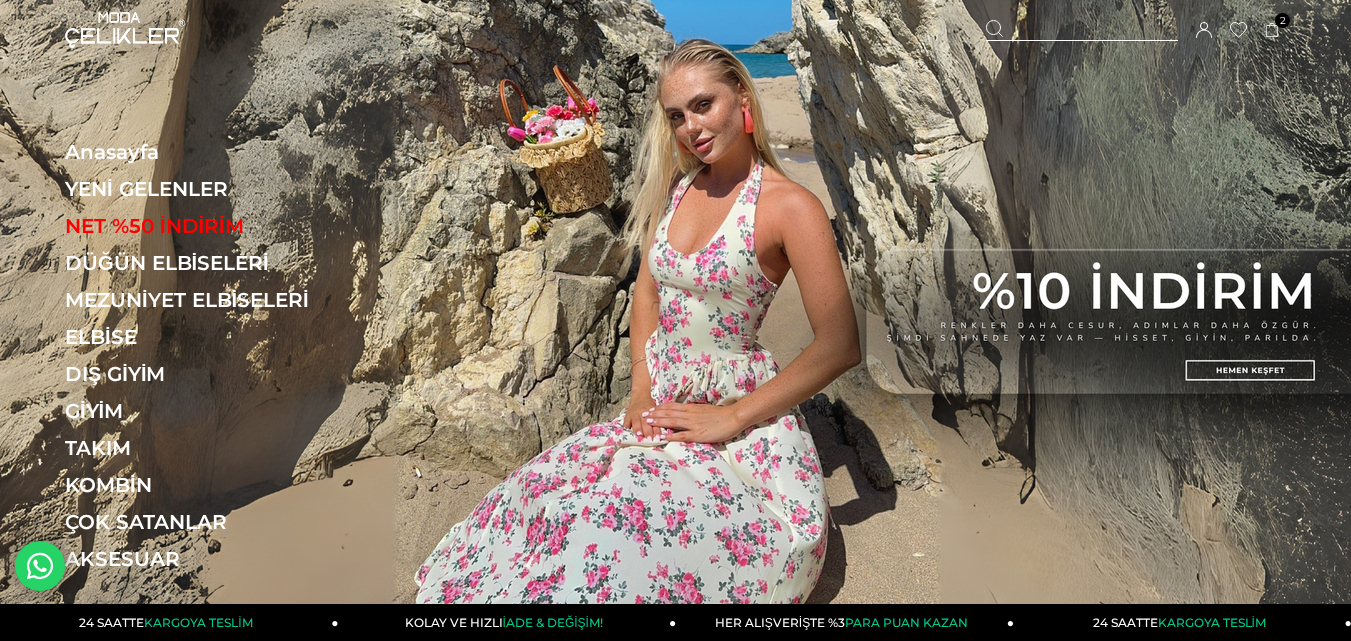 scroll, scrollTop: 0, scrollLeft: 0, axis: both 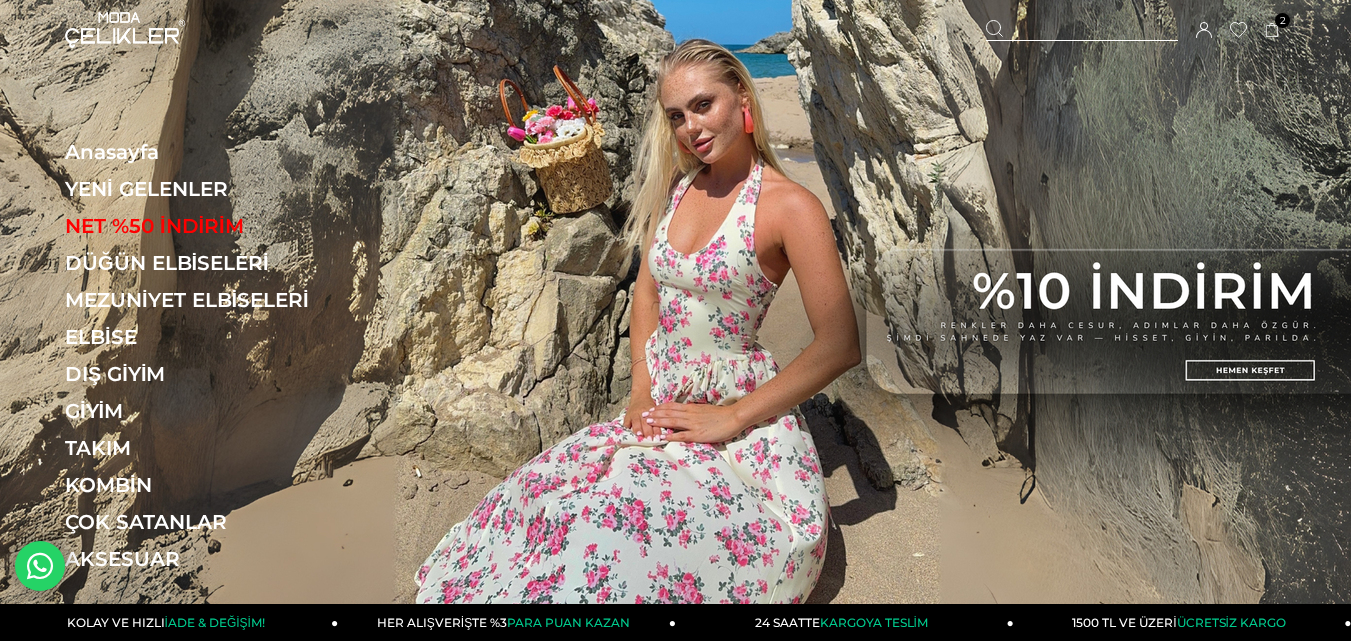 drag, startPoint x: 1068, startPoint y: 21, endPoint x: 708, endPoint y: 88, distance: 366.18164 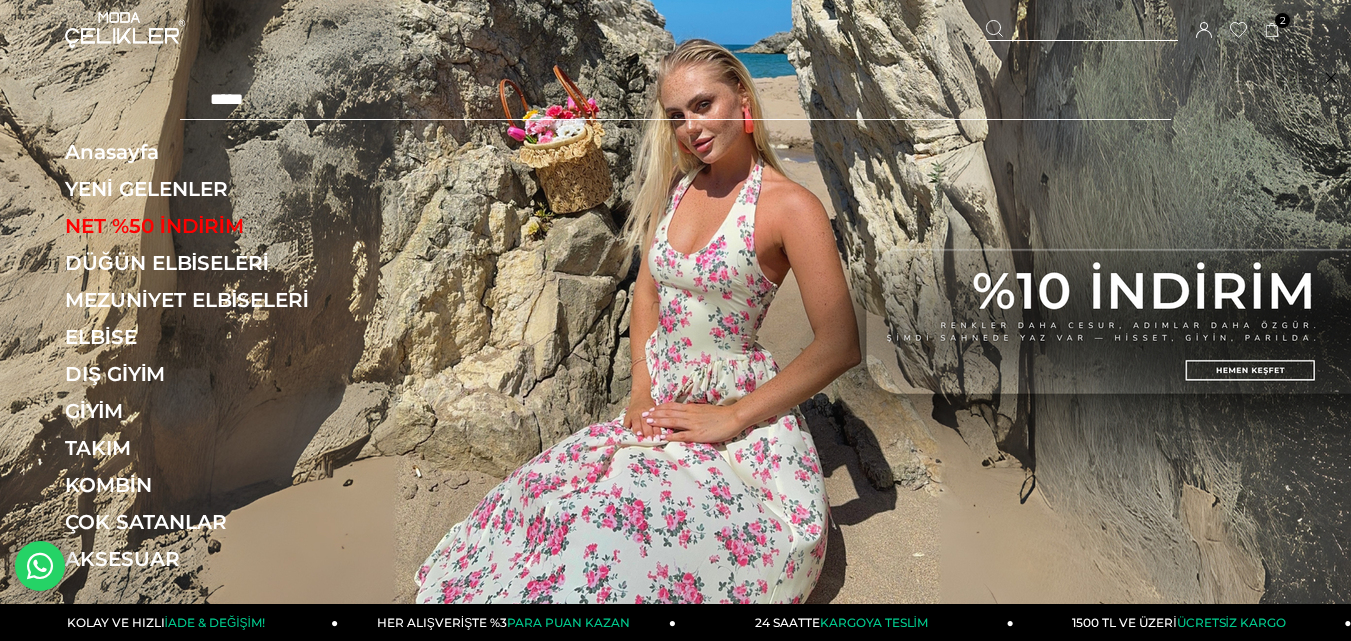 click at bounding box center (675, 100) 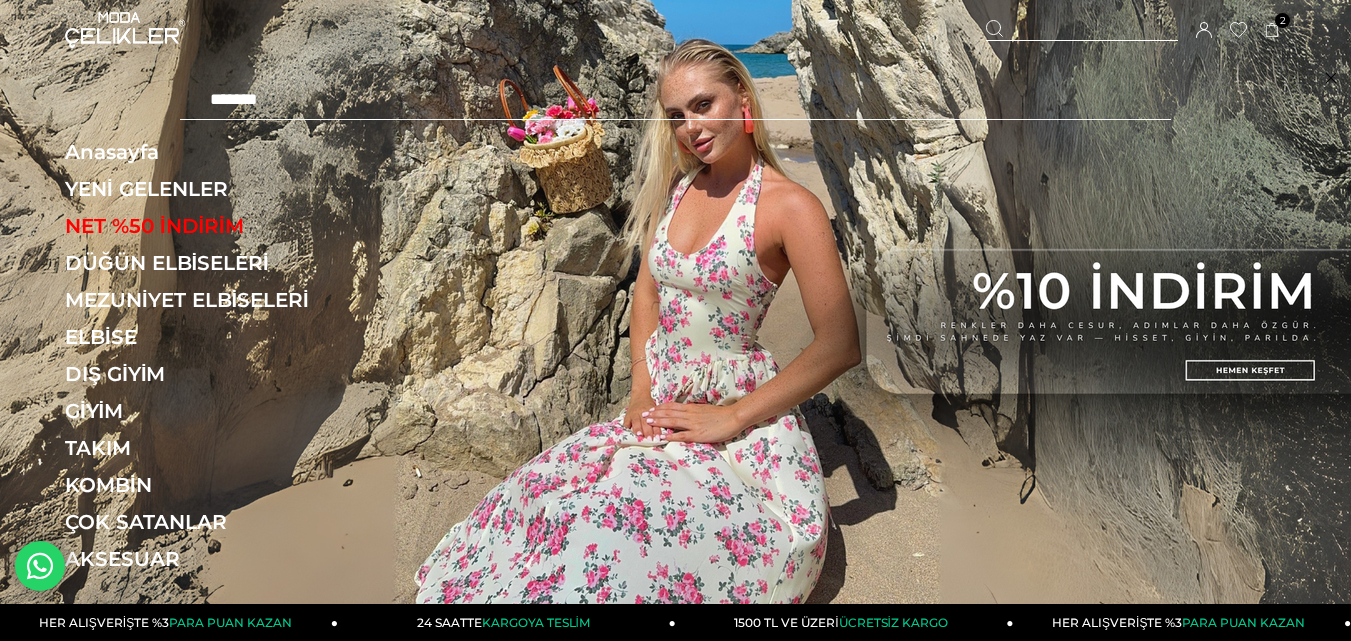 type on "*******" 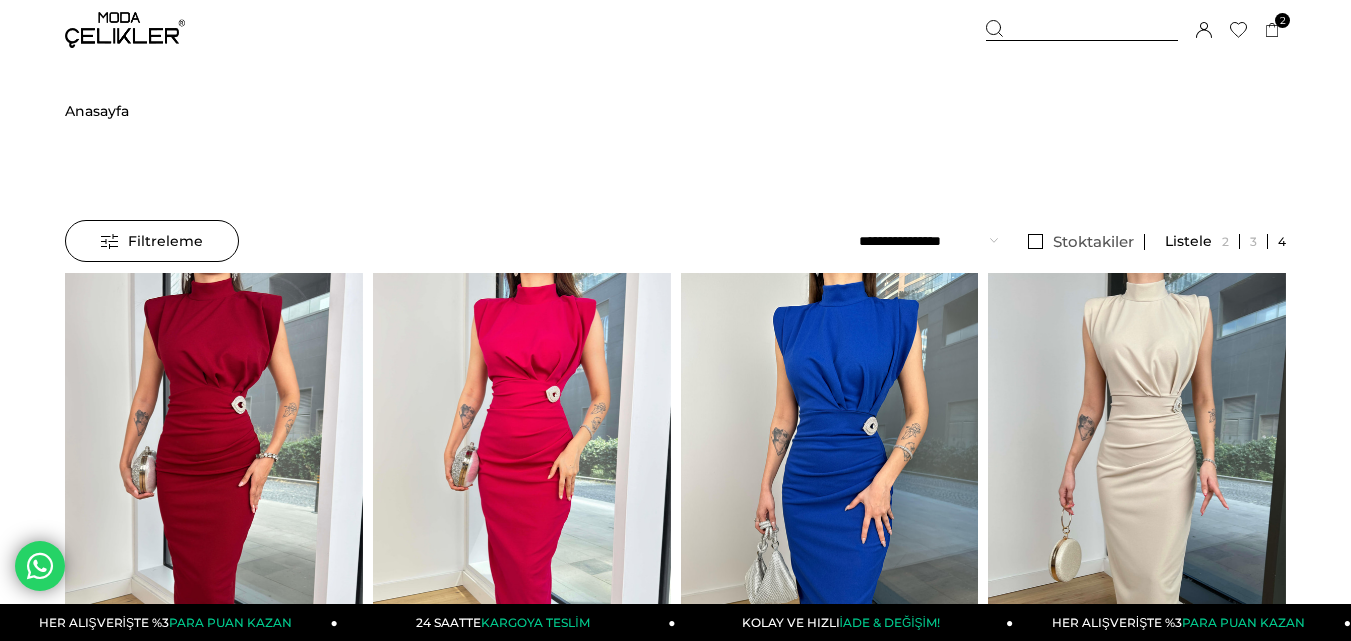 scroll, scrollTop: 0, scrollLeft: 0, axis: both 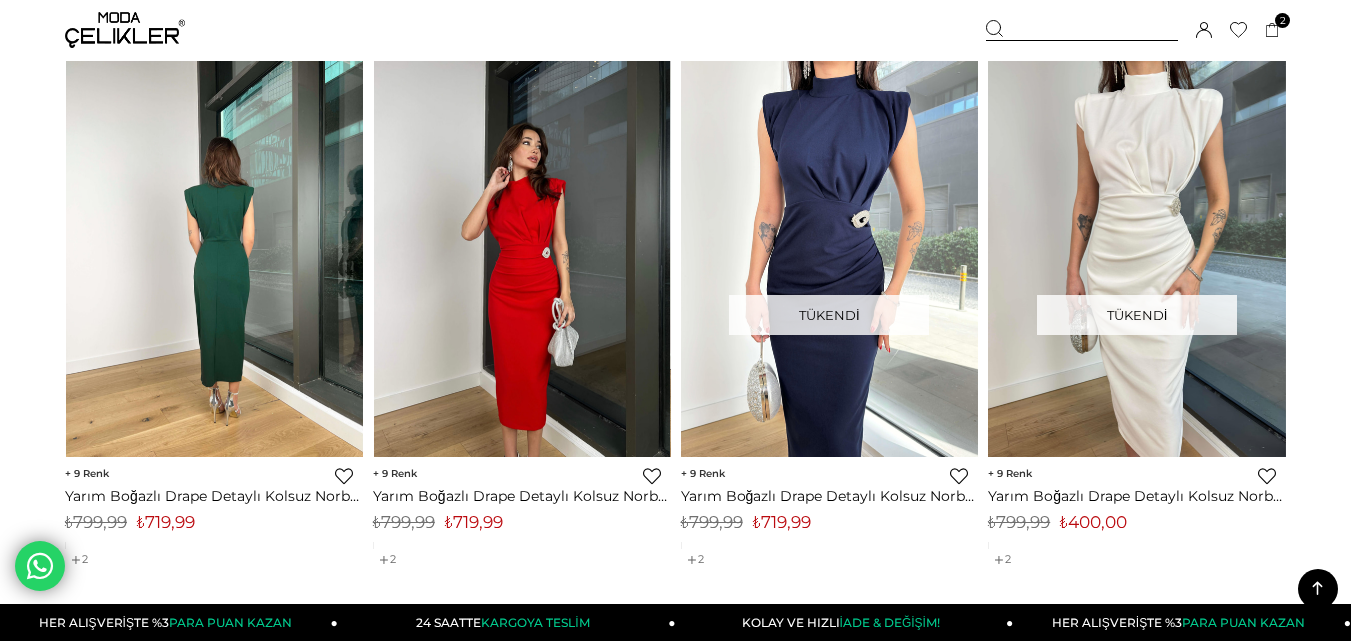 click at bounding box center (215, 259) 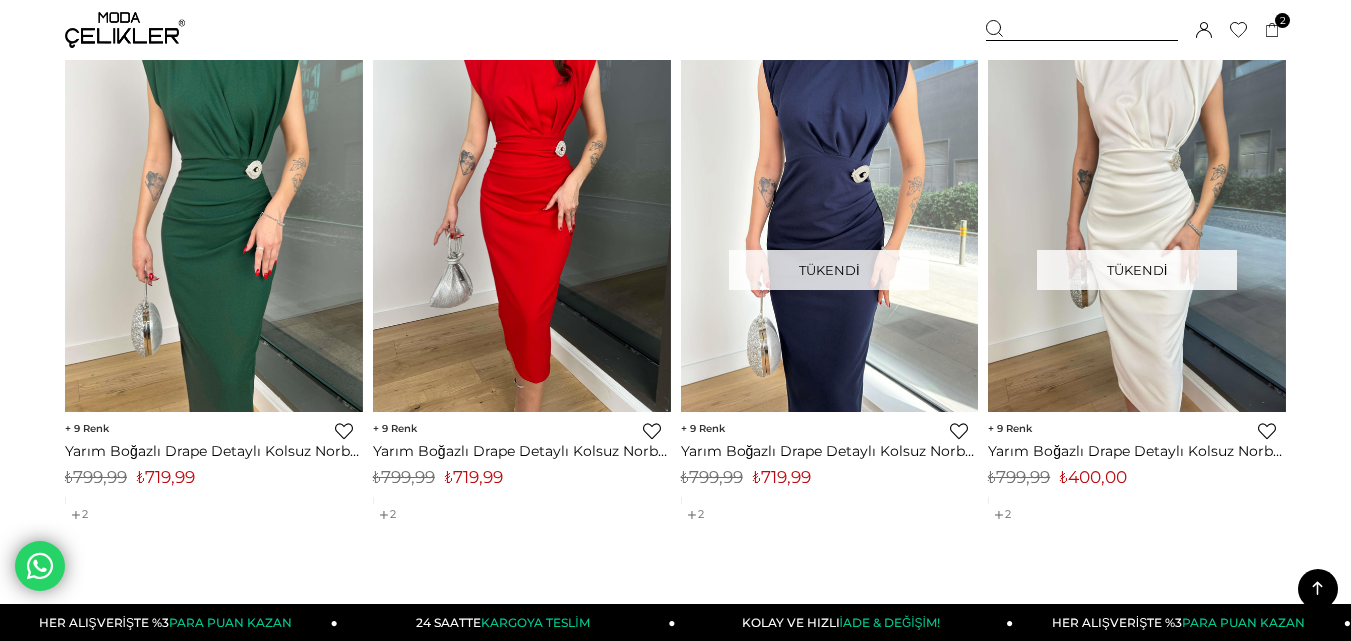 scroll, scrollTop: 1200, scrollLeft: 0, axis: vertical 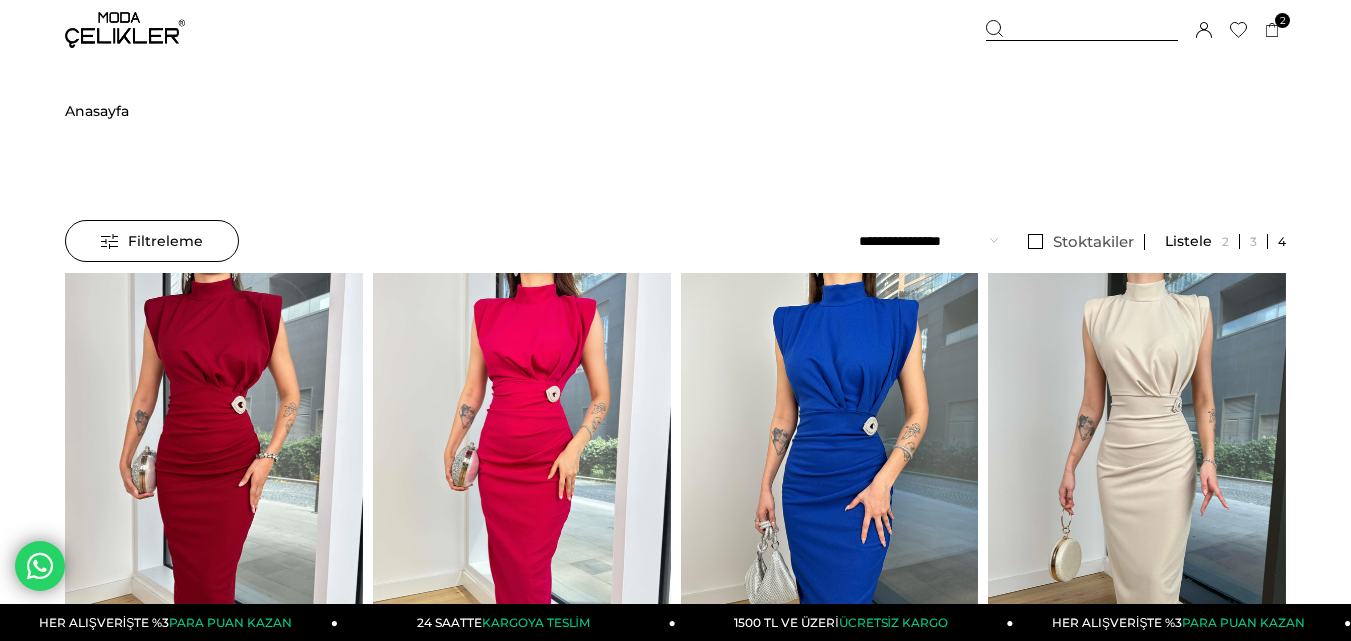 click on "Sepetim
2
Ürün
₺3.329,98
İnce Arkadan Çapraz Askılı Degaje Yaka Beli Korse Detaylı Bell Kadın Kırmızı Elbise 24Y115 KIRMIZI
x 1
Adet
₺1.079,99
Askılı Korse Görünüm Crop Düğme Kapamalı Blazer Ceket Yüksek Bel Pantolon Adelisa Sarı Kadın Üçlü Takım 25Y493 SARI
x 1
Adet
₺2.249,99" at bounding box center (1136, 30) 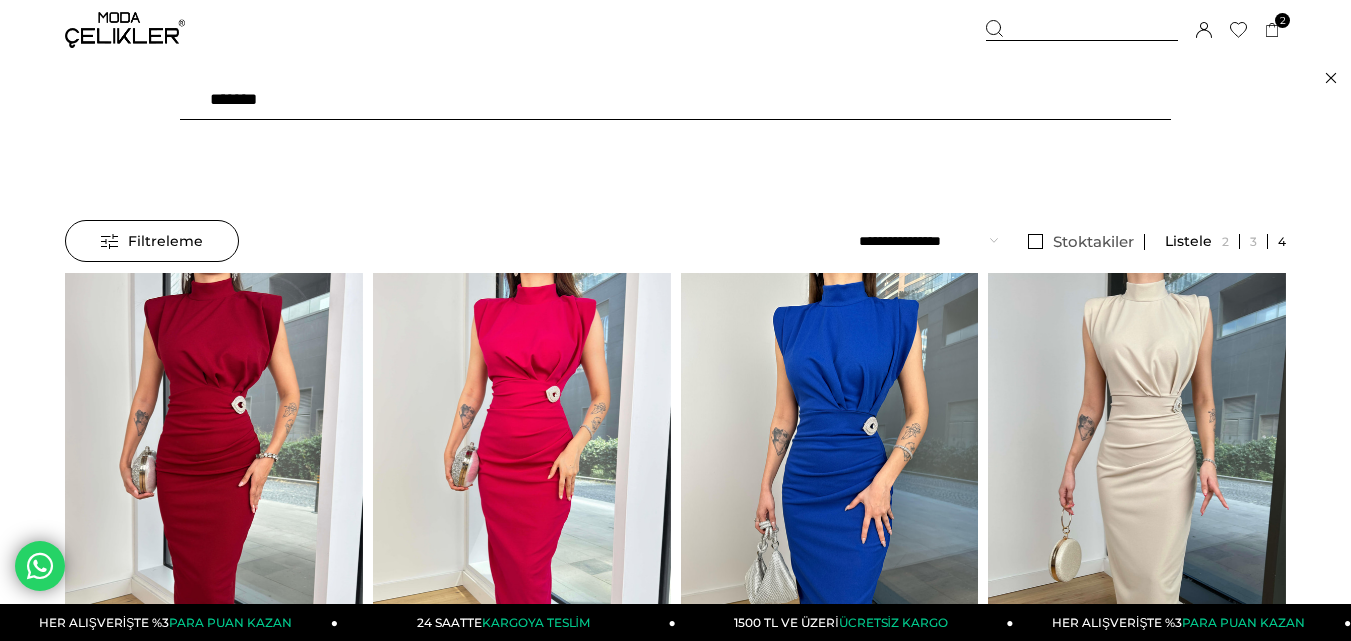 click on "*******" at bounding box center [675, 100] 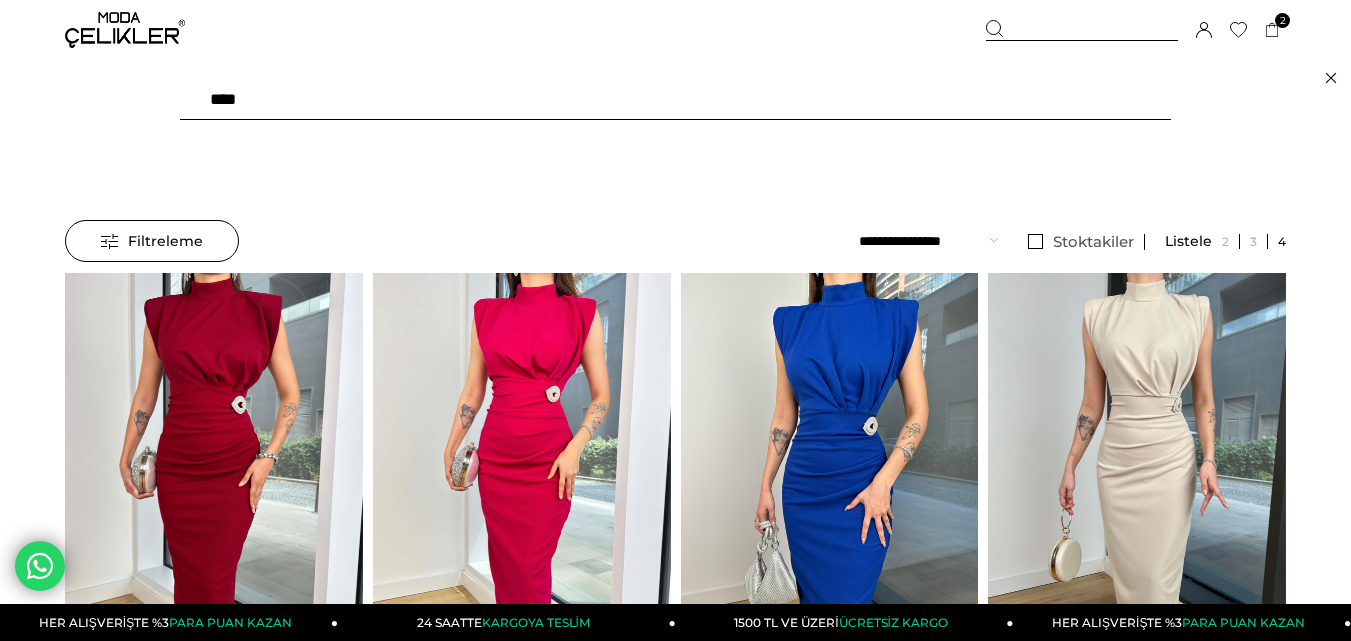 type on "*****" 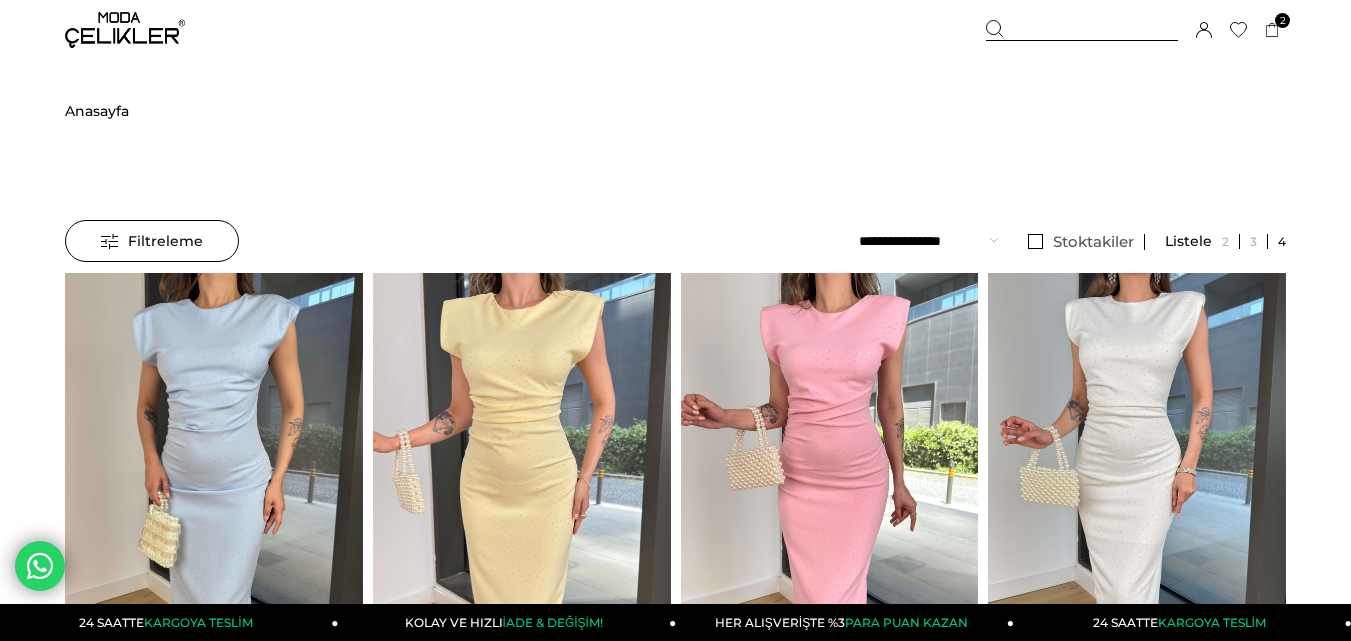 scroll, scrollTop: 0, scrollLeft: 0, axis: both 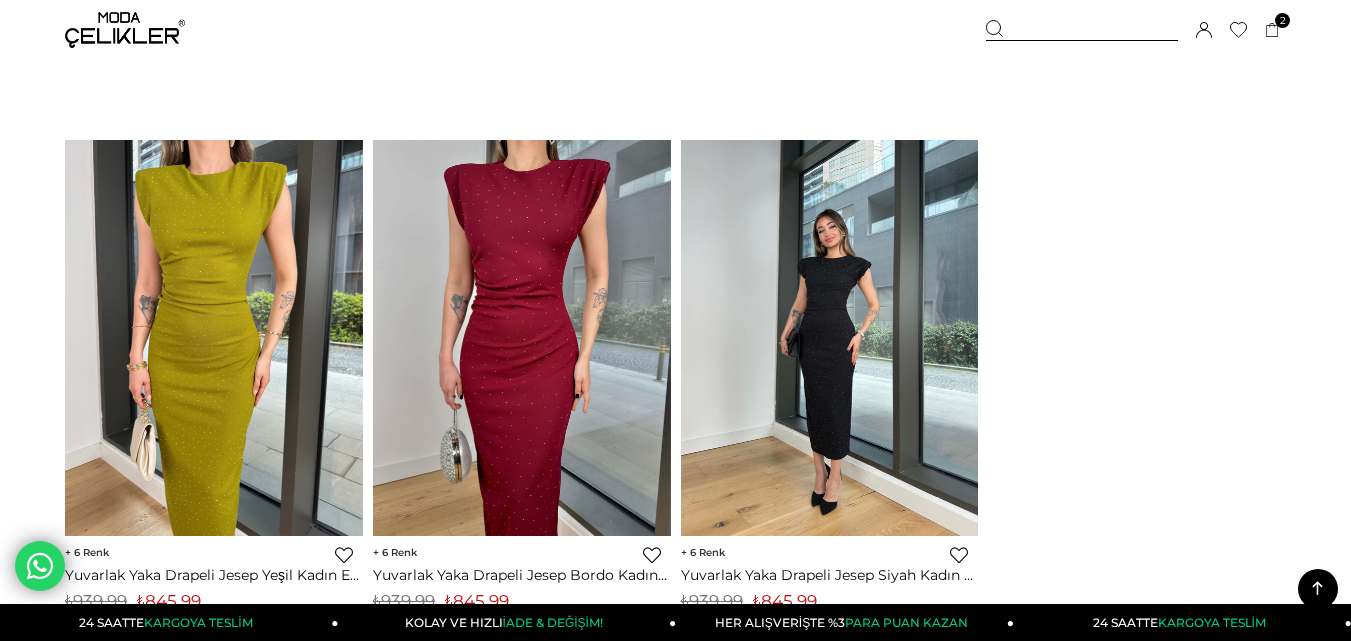 click at bounding box center [830, 338] 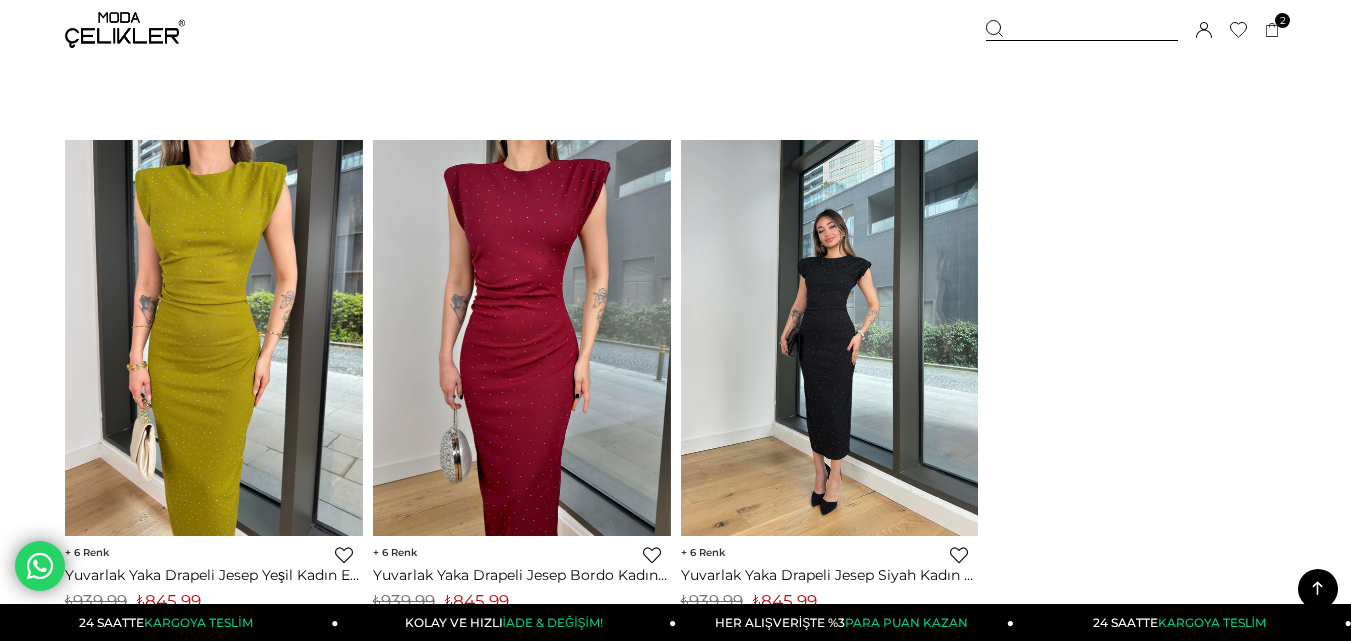 click at bounding box center [831, 338] 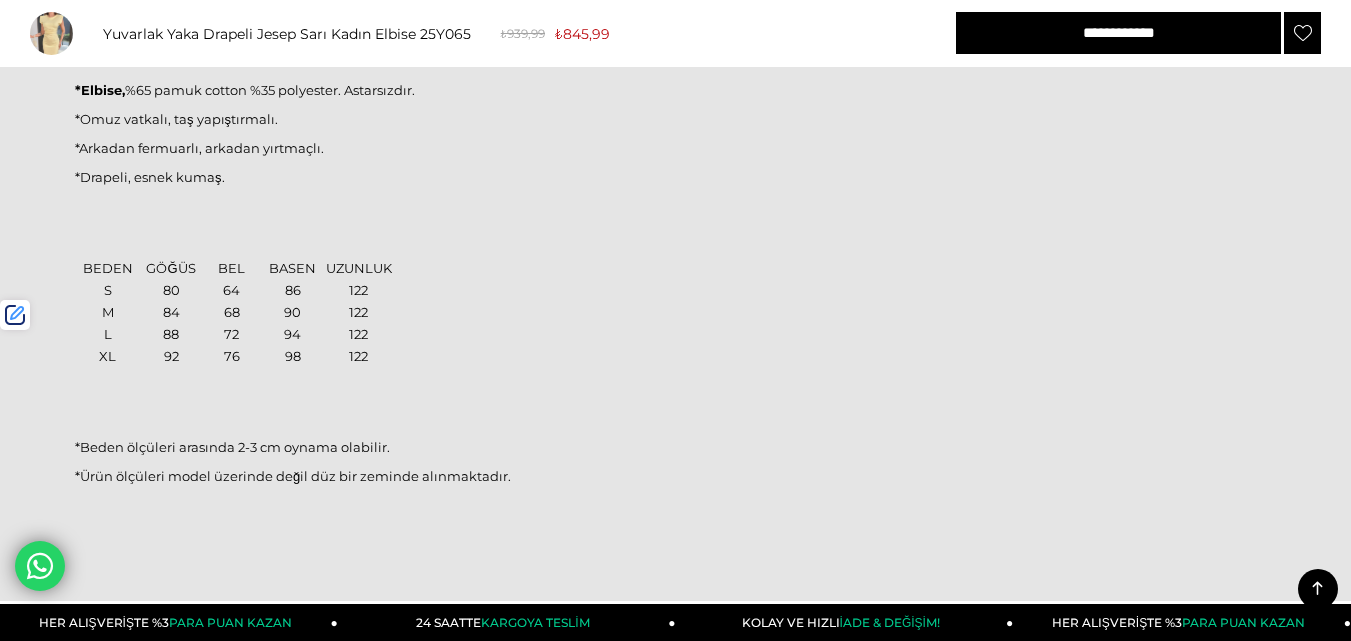 scroll, scrollTop: 1331, scrollLeft: 0, axis: vertical 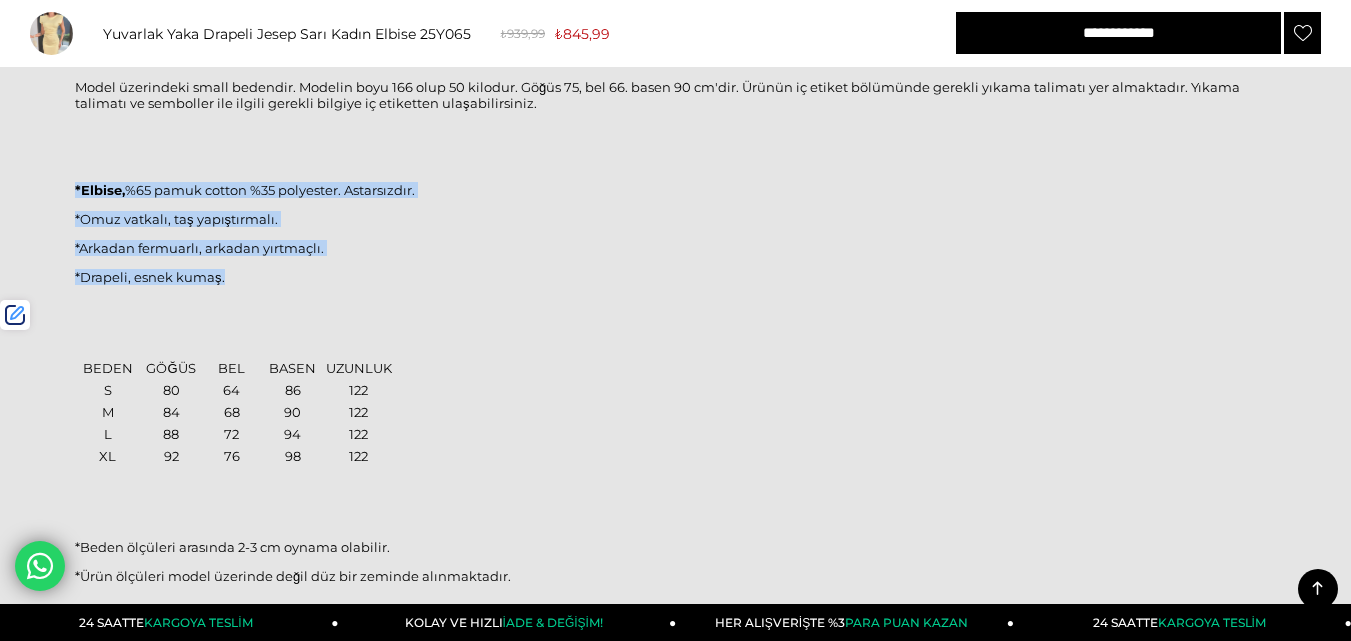 drag, startPoint x: 232, startPoint y: 279, endPoint x: 77, endPoint y: 187, distance: 180.24706 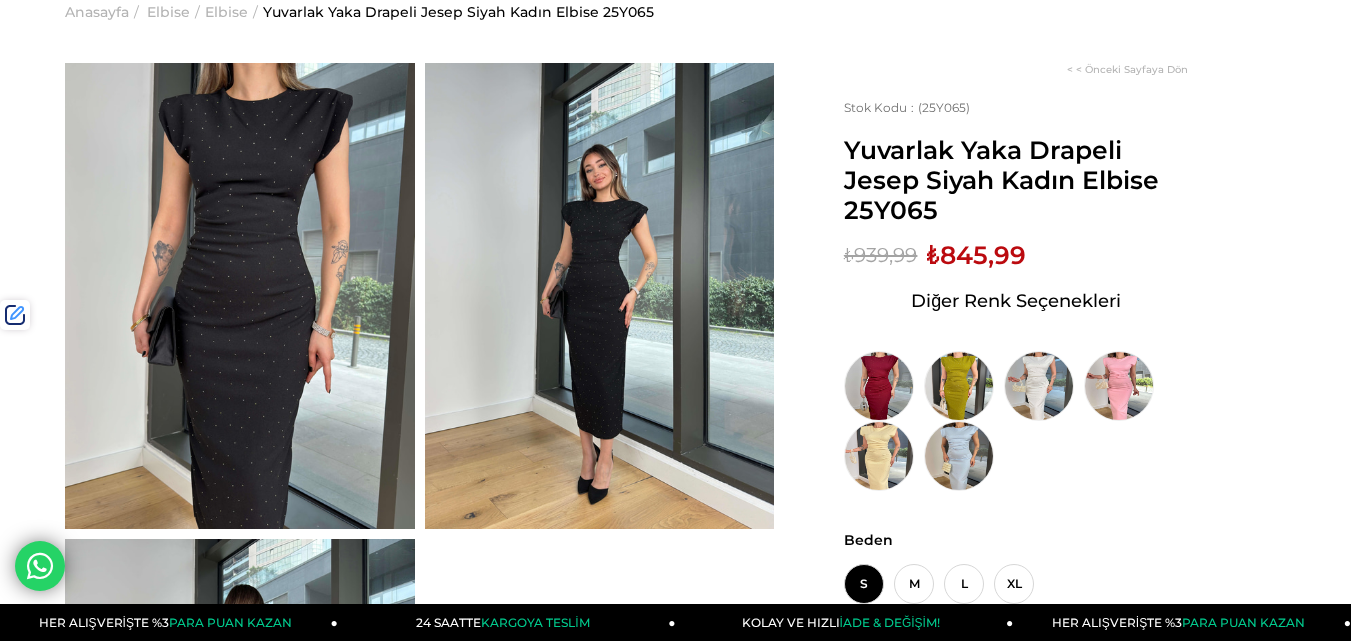 scroll, scrollTop: 99, scrollLeft: 0, axis: vertical 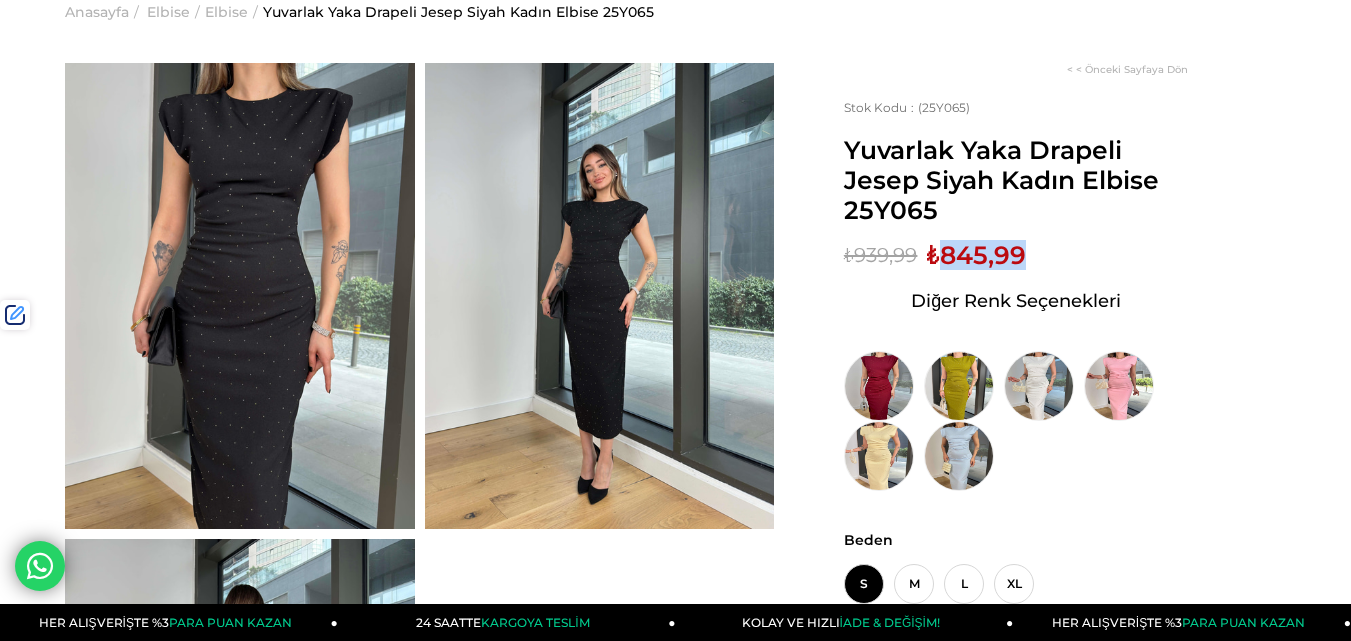 click on "₺845,99" at bounding box center (976, 255) 